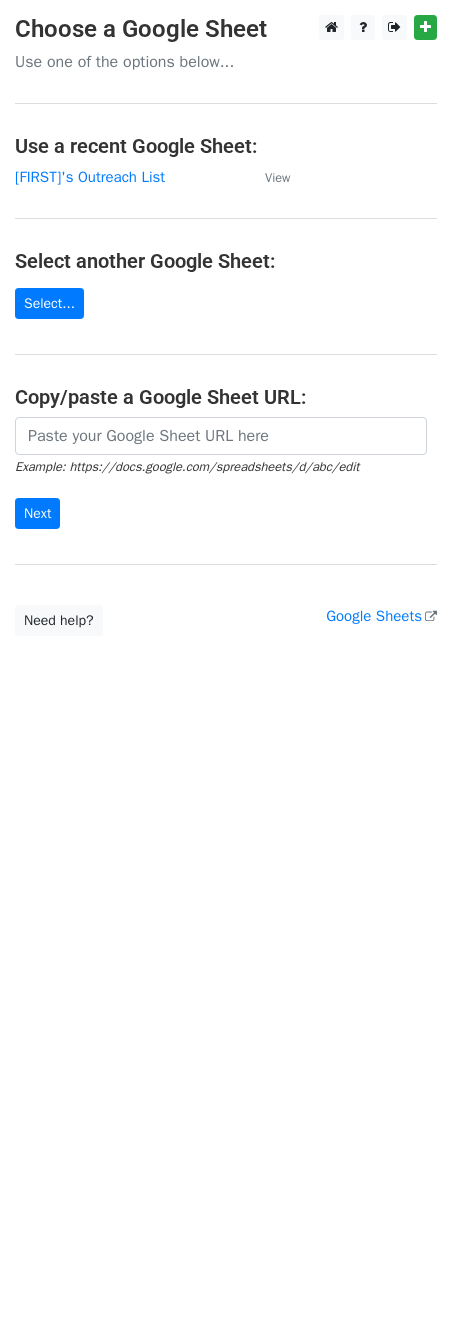 scroll, scrollTop: 0, scrollLeft: 0, axis: both 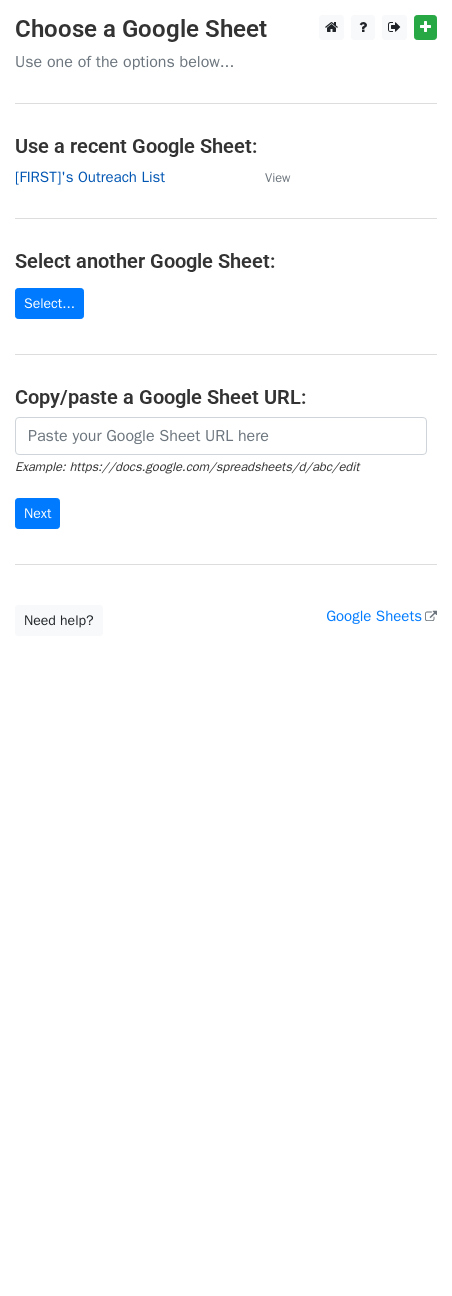 click on "[FIRST]'s Outreach List" at bounding box center [90, 177] 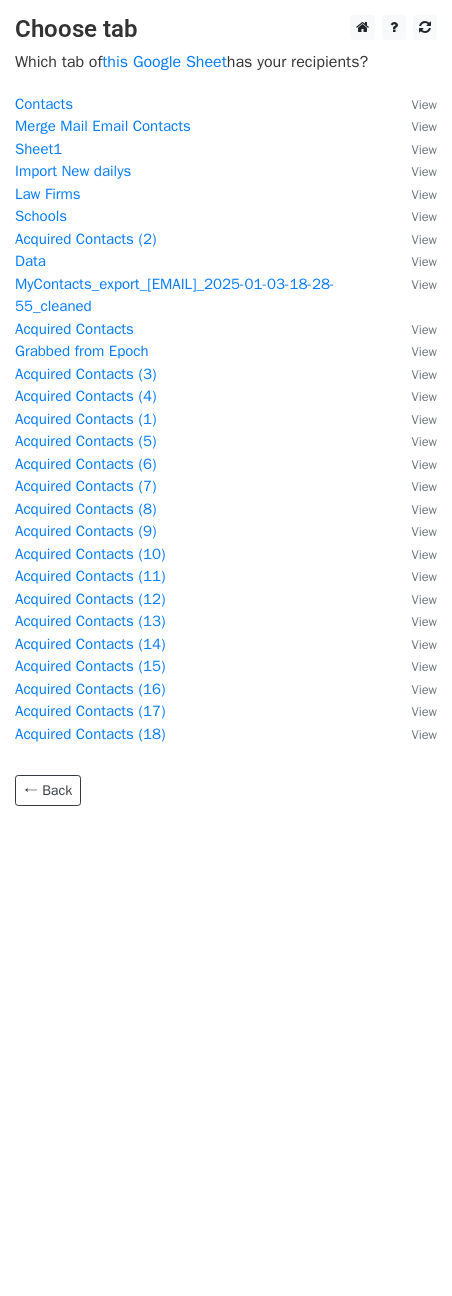scroll, scrollTop: 0, scrollLeft: 0, axis: both 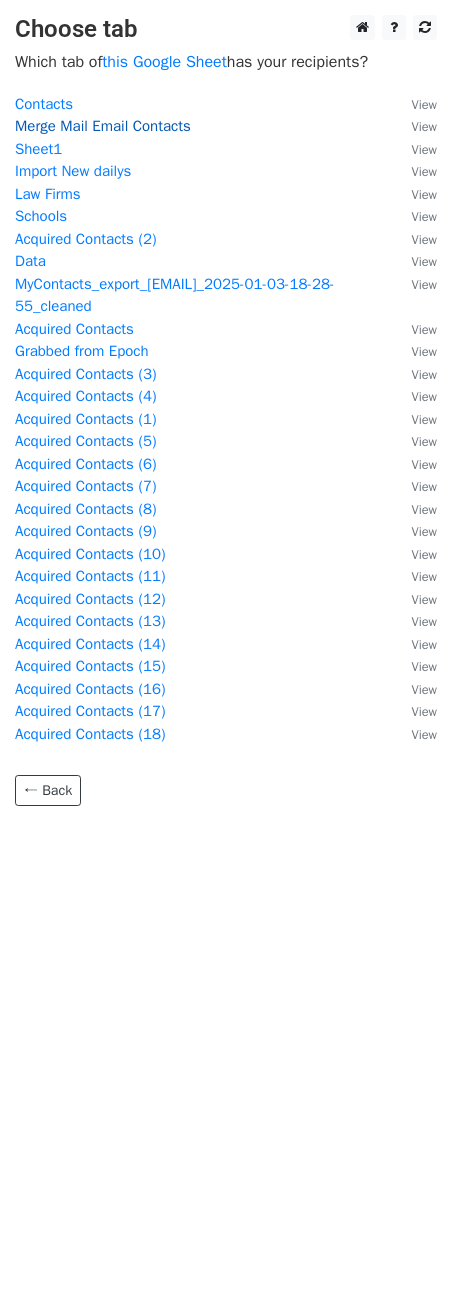 click on "Merge Mail Email Contacts" at bounding box center [103, 126] 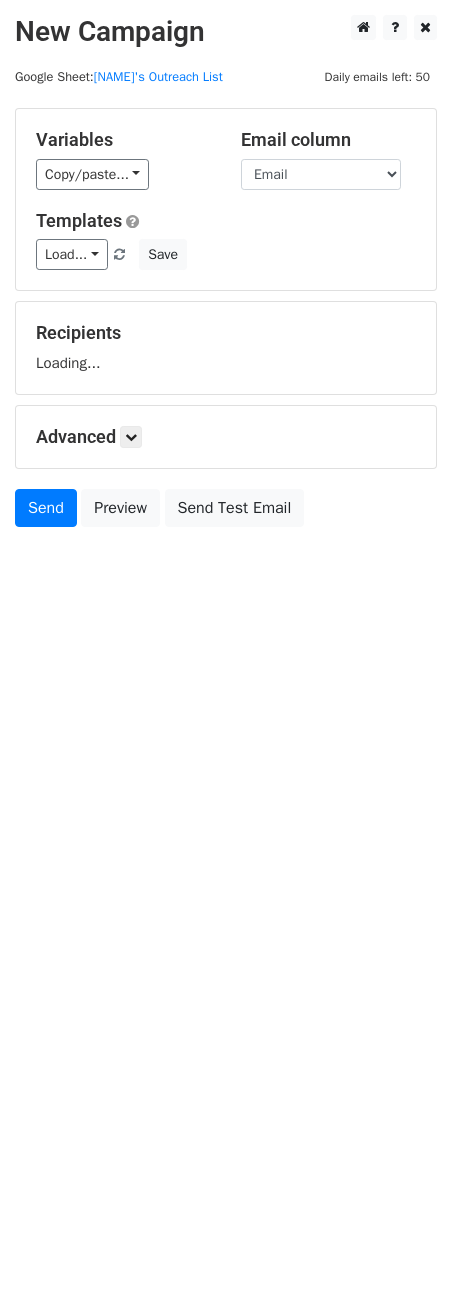scroll, scrollTop: 0, scrollLeft: 0, axis: both 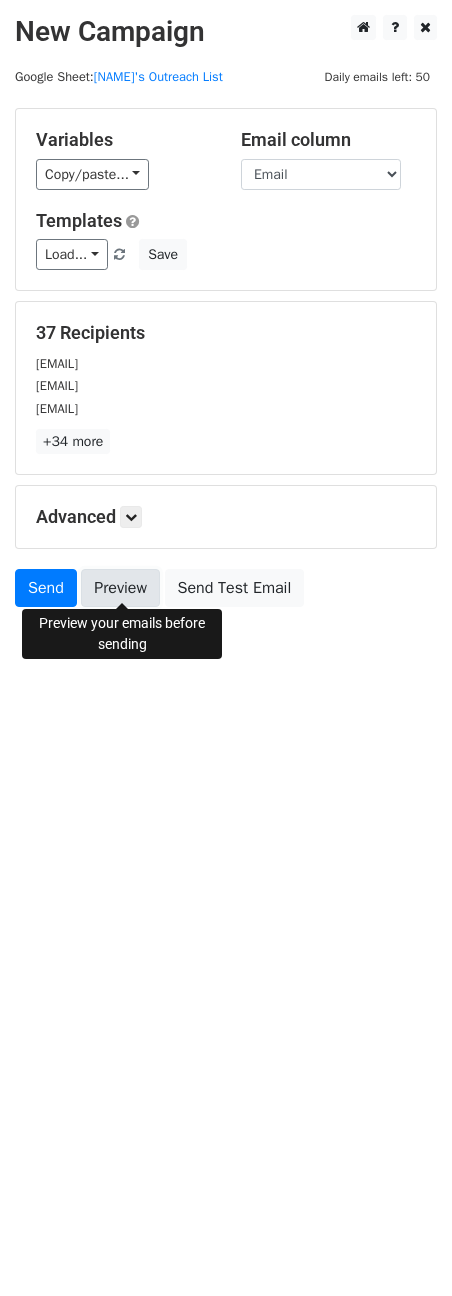 click on "Preview" at bounding box center (120, 588) 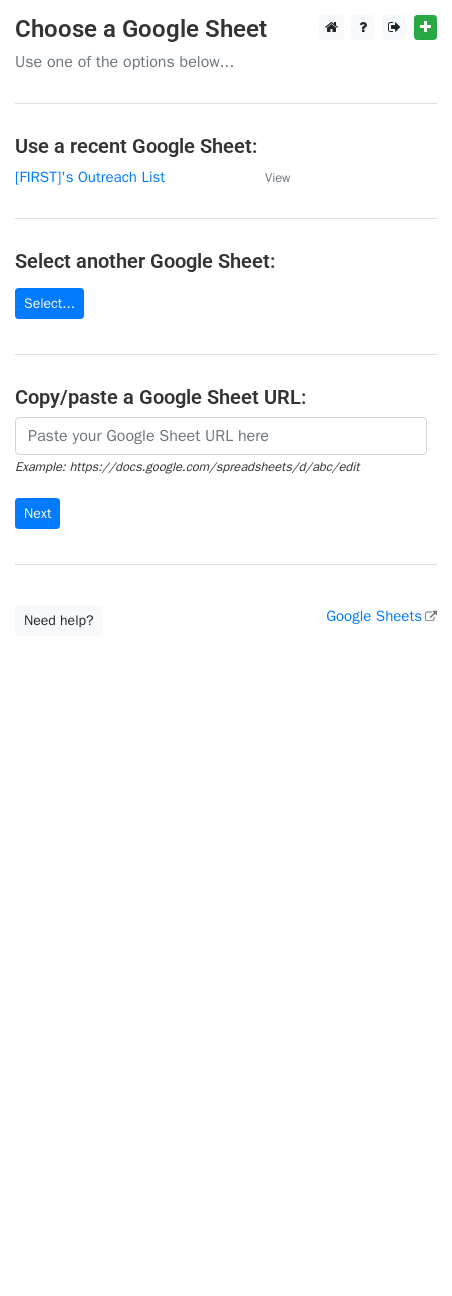 scroll, scrollTop: 0, scrollLeft: 0, axis: both 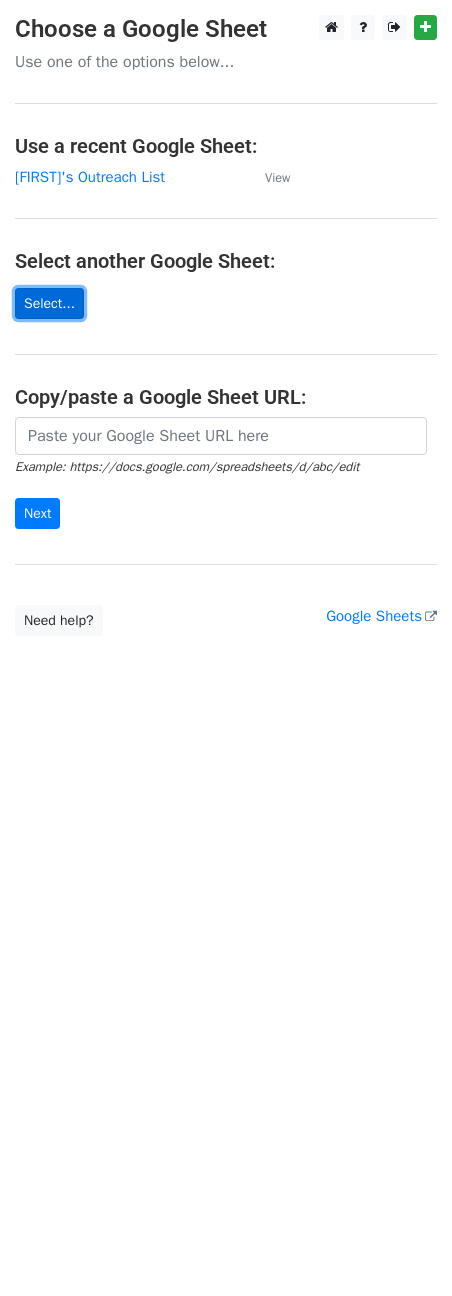 click on "Select..." at bounding box center (49, 303) 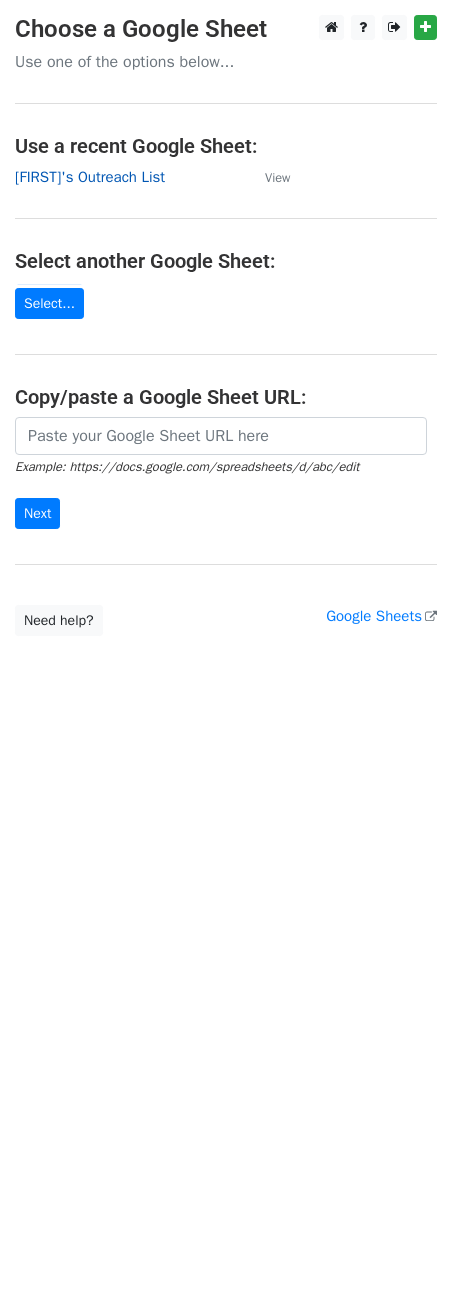 click on "[NAME]'s Outreach List" at bounding box center (90, 177) 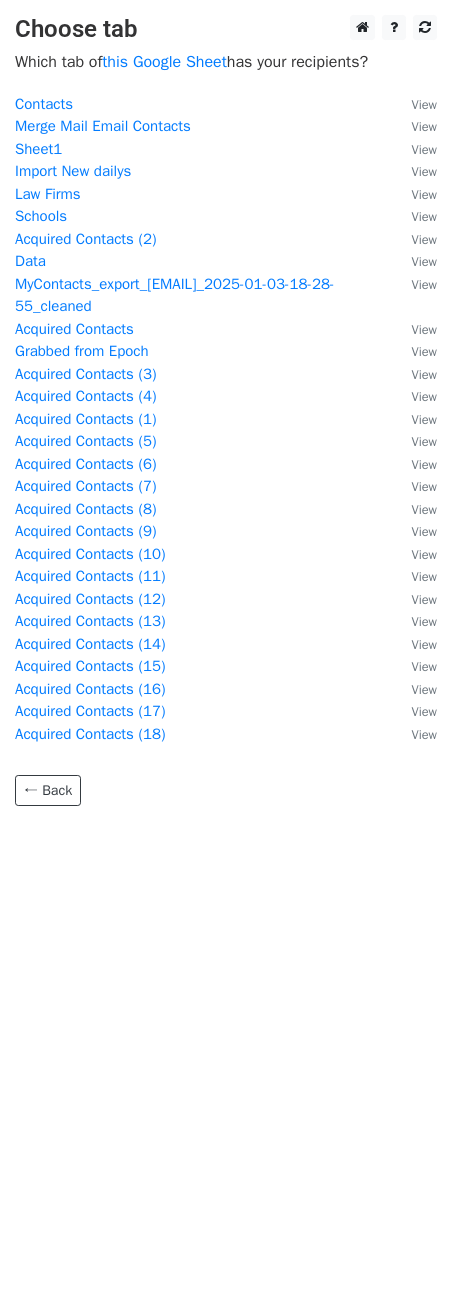 scroll, scrollTop: 0, scrollLeft: 0, axis: both 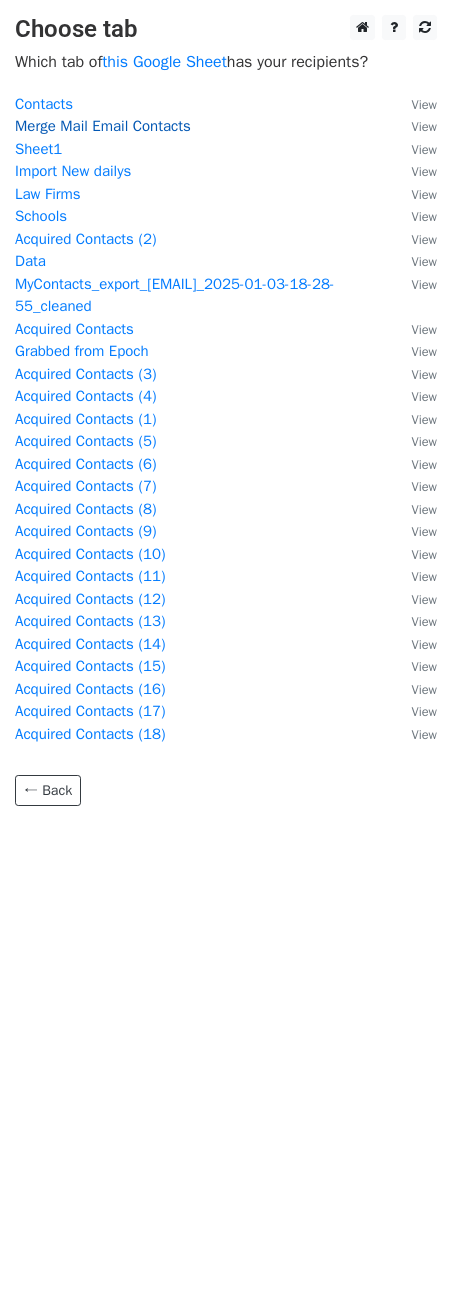 click on "Merge Mail Email Contacts" at bounding box center (103, 126) 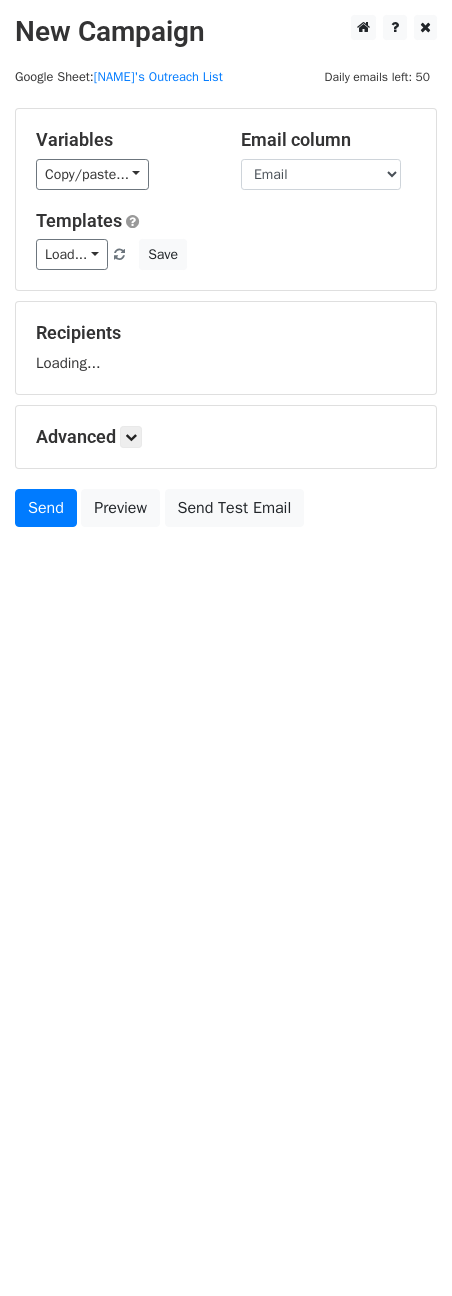scroll, scrollTop: 0, scrollLeft: 0, axis: both 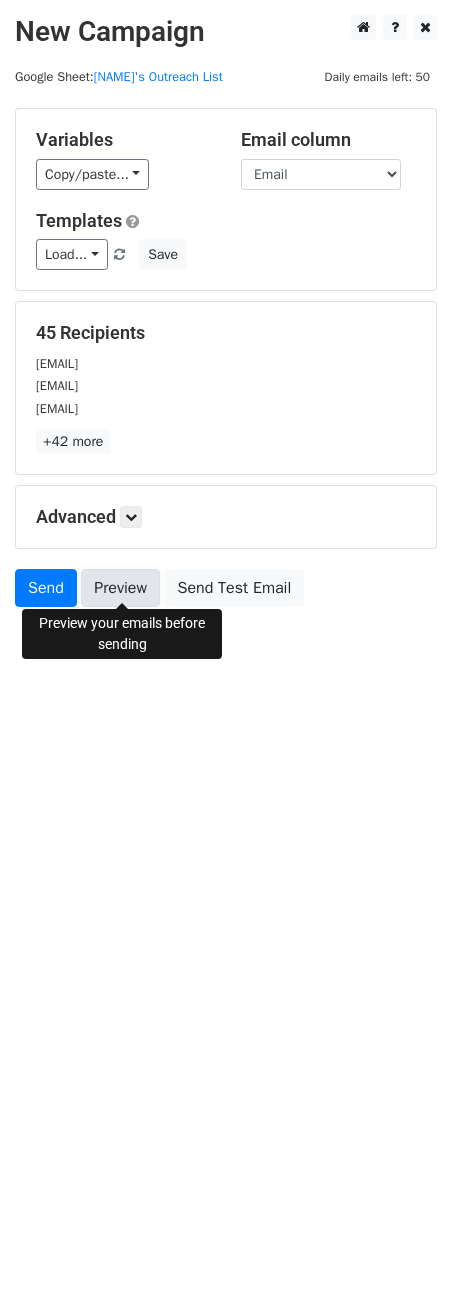 click on "Preview" at bounding box center (120, 588) 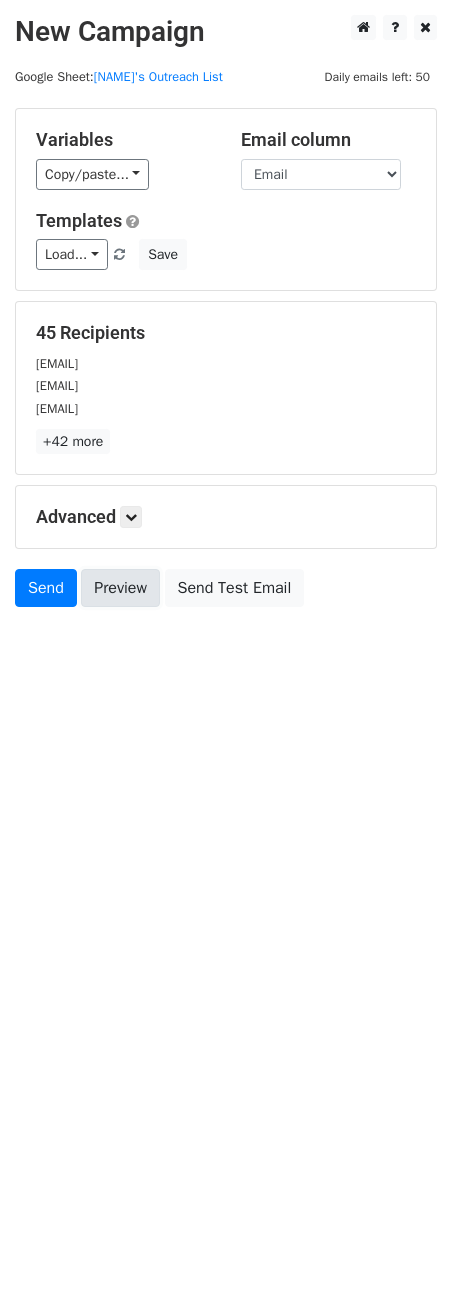 click on "Preview" at bounding box center [120, 588] 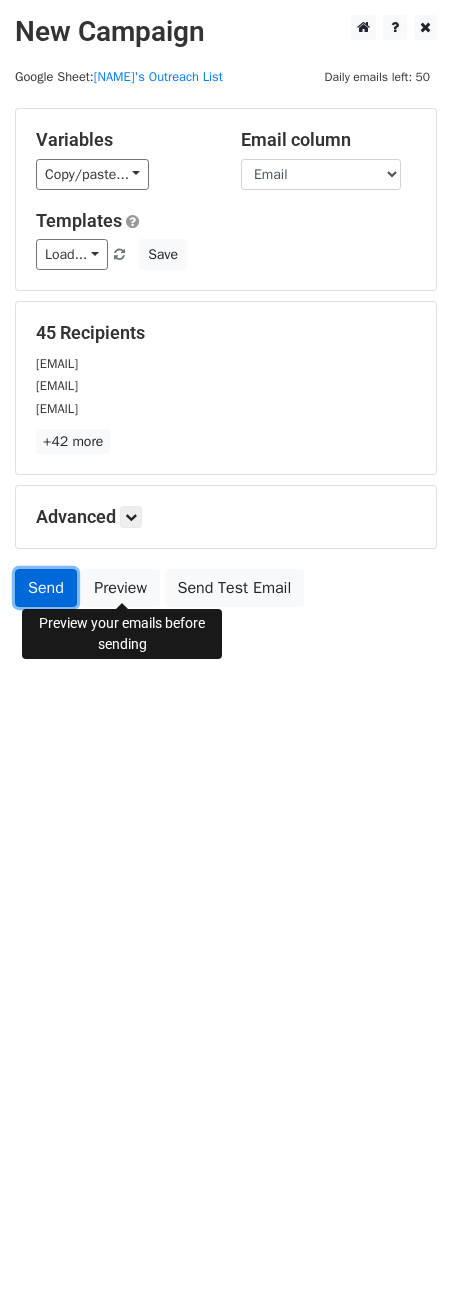 click on "Send" at bounding box center (46, 588) 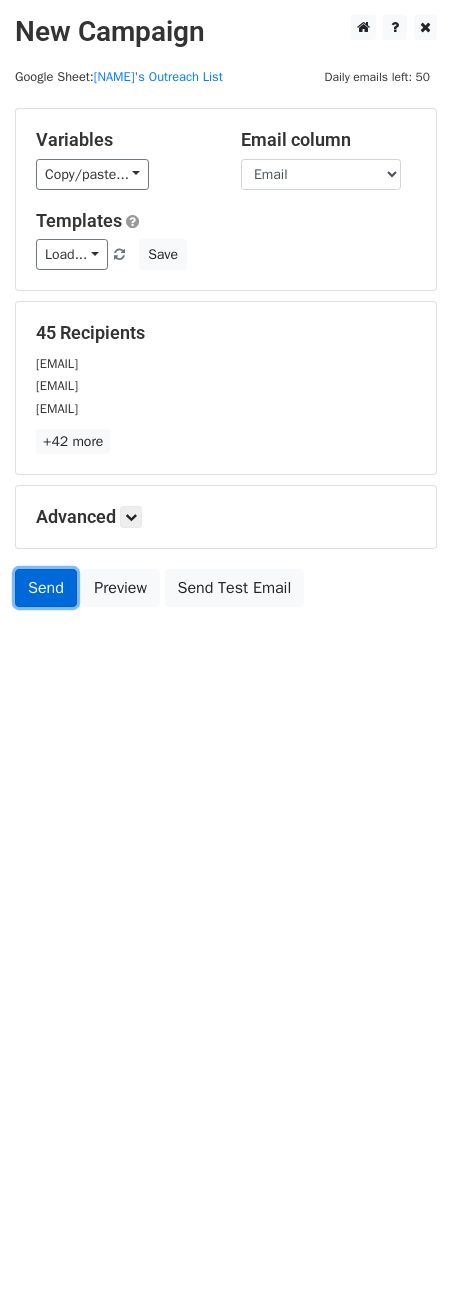 click on "Send" at bounding box center (46, 588) 